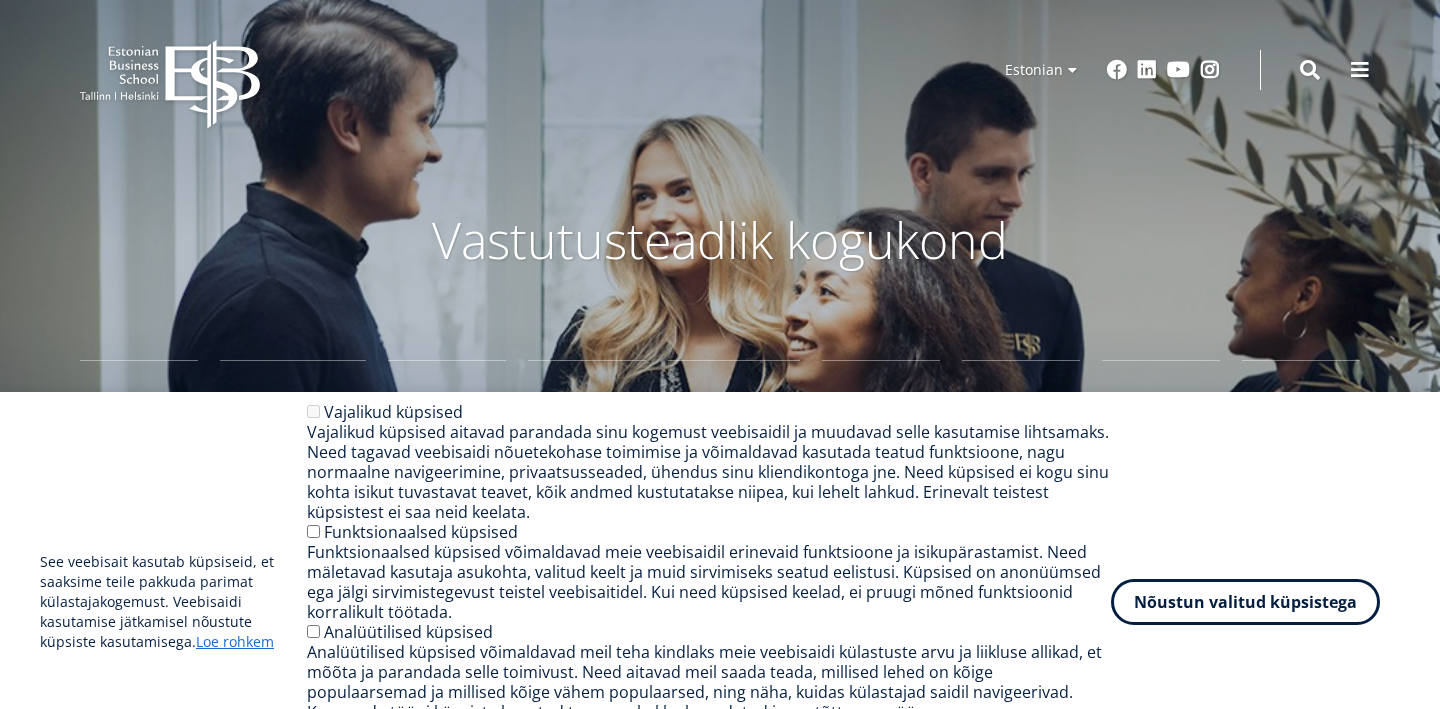 scroll, scrollTop: 0, scrollLeft: 0, axis: both 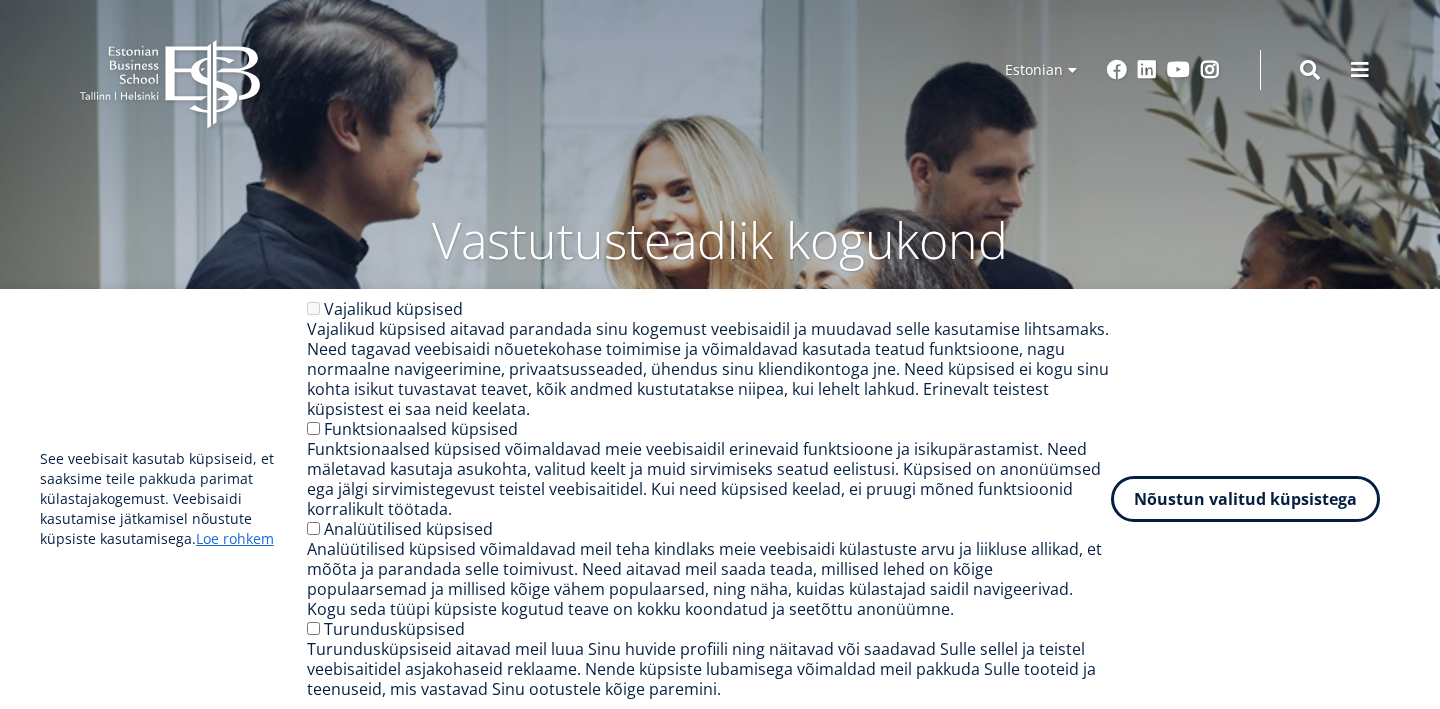 click on "See veebisait kasutab küpsiseid, et saaksime teile pakkuda parimat külastajakogemust. Veebisaidi kasutamise jätkamisel nõustute küpsiste kasutamisega.  Loe rohkem
https://www.ebs.ee/privaatsuspoliitika
Vajalikud küpsised
Vajalikud küpsised aitavad parandada sinu kogemust veebisaidil ja muudavad selle kasutamise lihtsamaks. Need tagavad veebisaidi nõuetekohase toimimise ja võimaldavad kasutada teatud funktsioone, nagu normaalne navigeerimine, privaatsusseaded, ühendus sinu kliendikontoga jne. Need küpsised ei kogu sinu kohta isikut tuvastavat teavet, kõik andmed kustutatakse niipea, kui lehelt lahkud. Erinevalt teistest küpsistest ei saa neid keelata.
Funktsionaalsed küpsised" at bounding box center [720, 499] 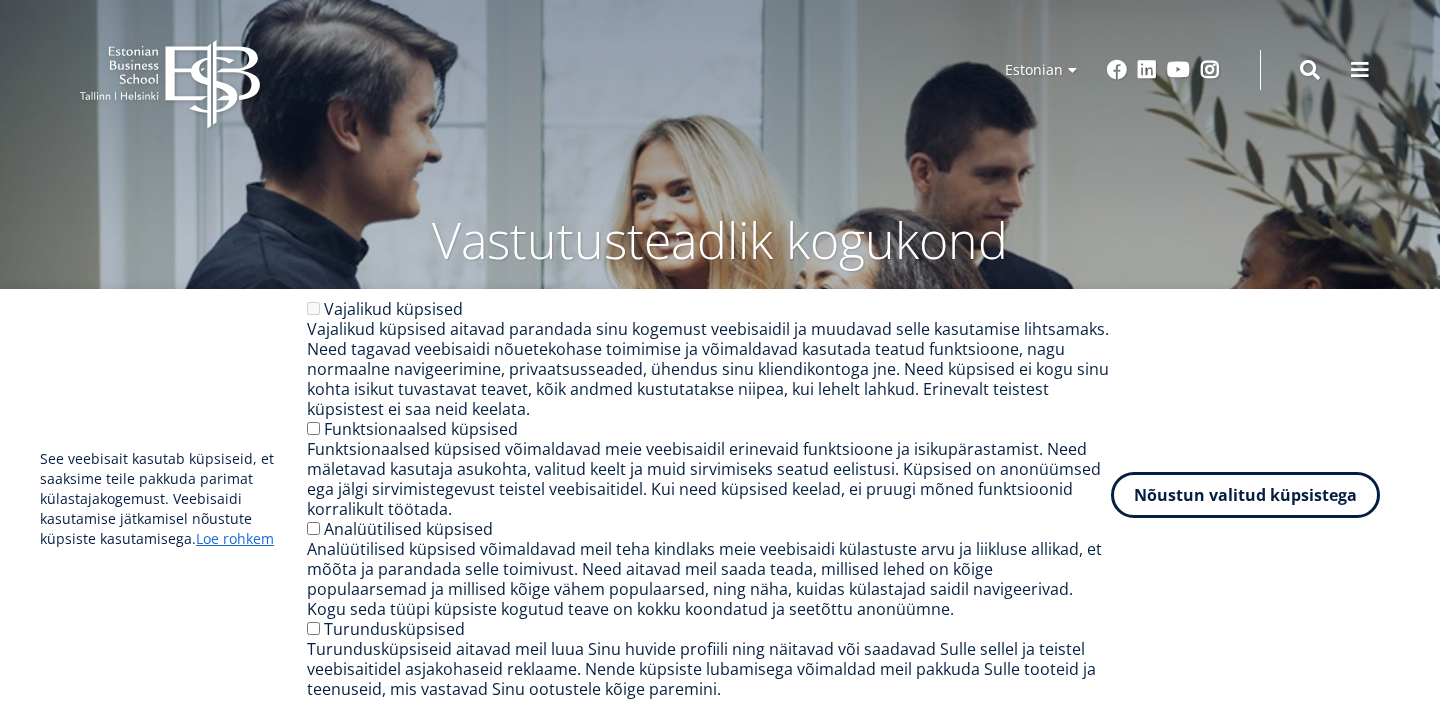 click on "Nõustun valitud küpsistega" at bounding box center [1245, 495] 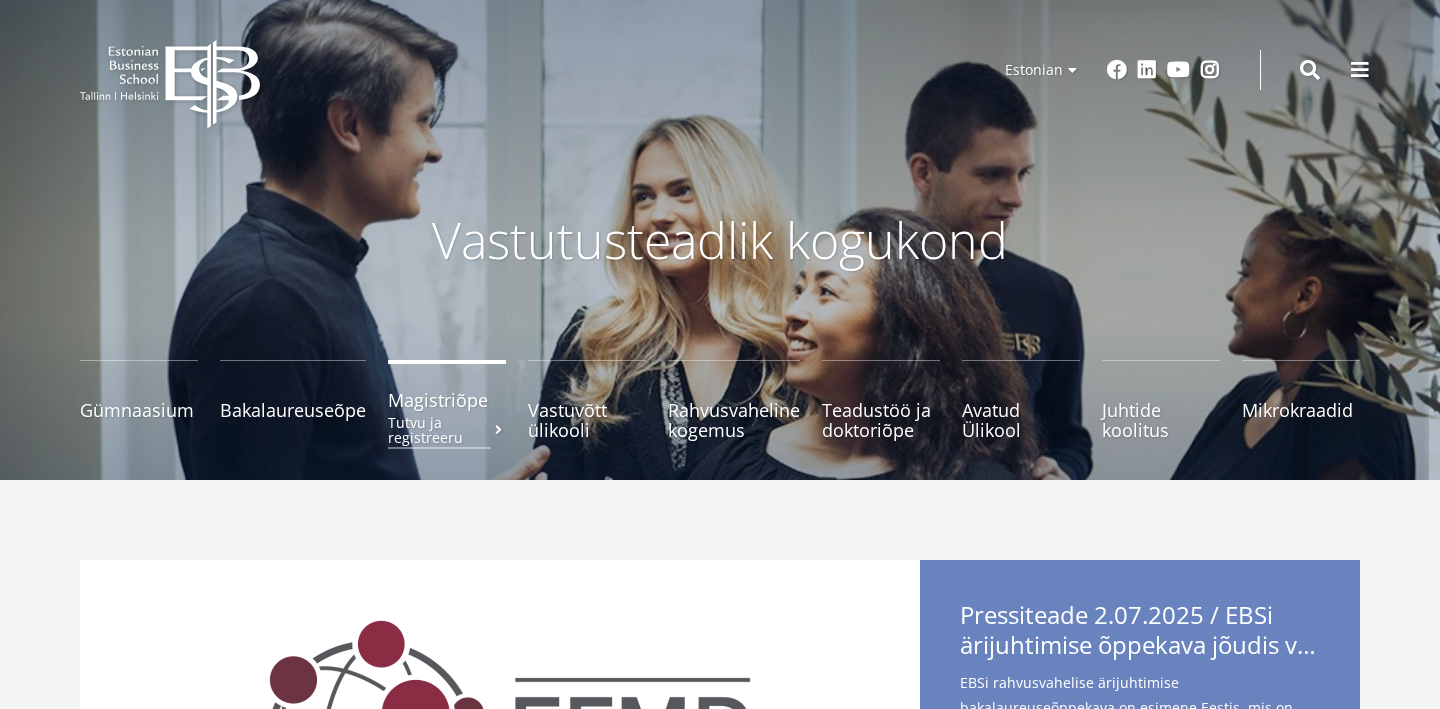 click on "Tutvu ja registreeru" at bounding box center (447, 430) 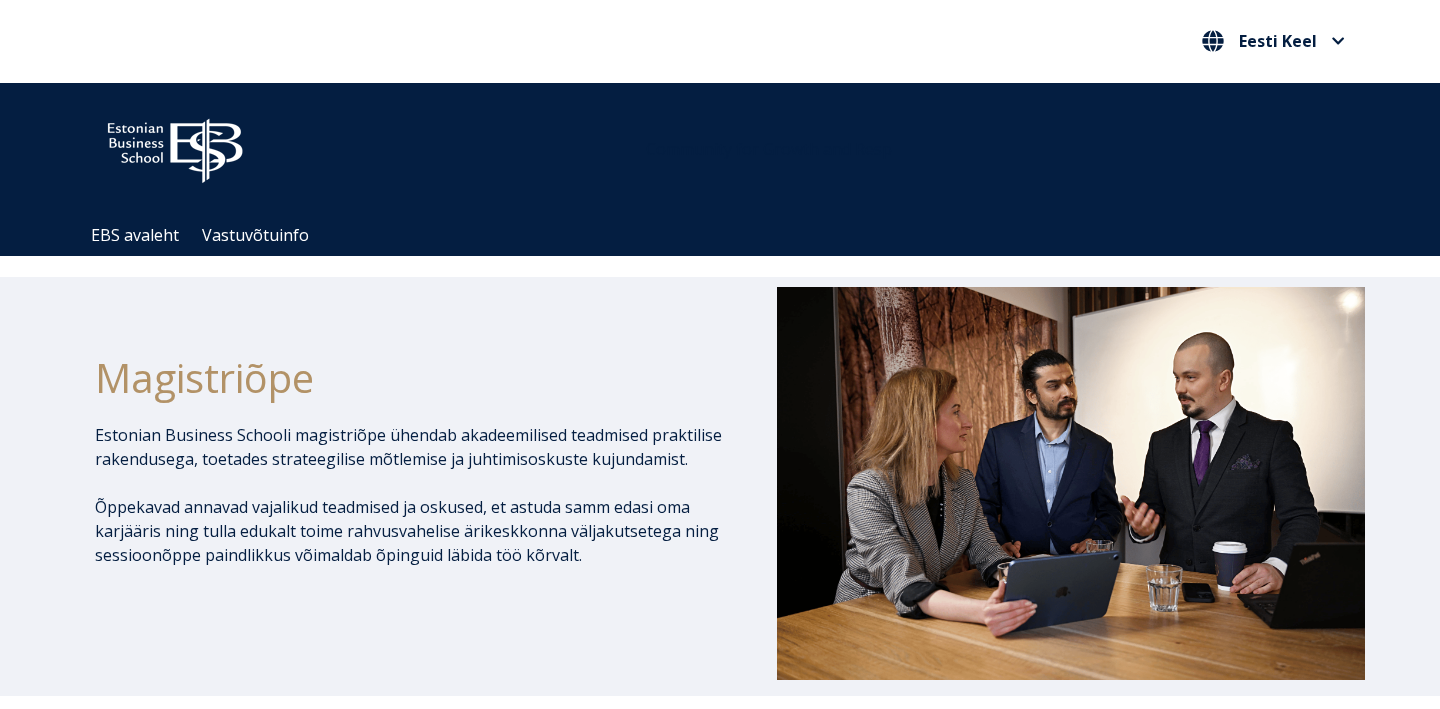 scroll, scrollTop: 834, scrollLeft: 0, axis: vertical 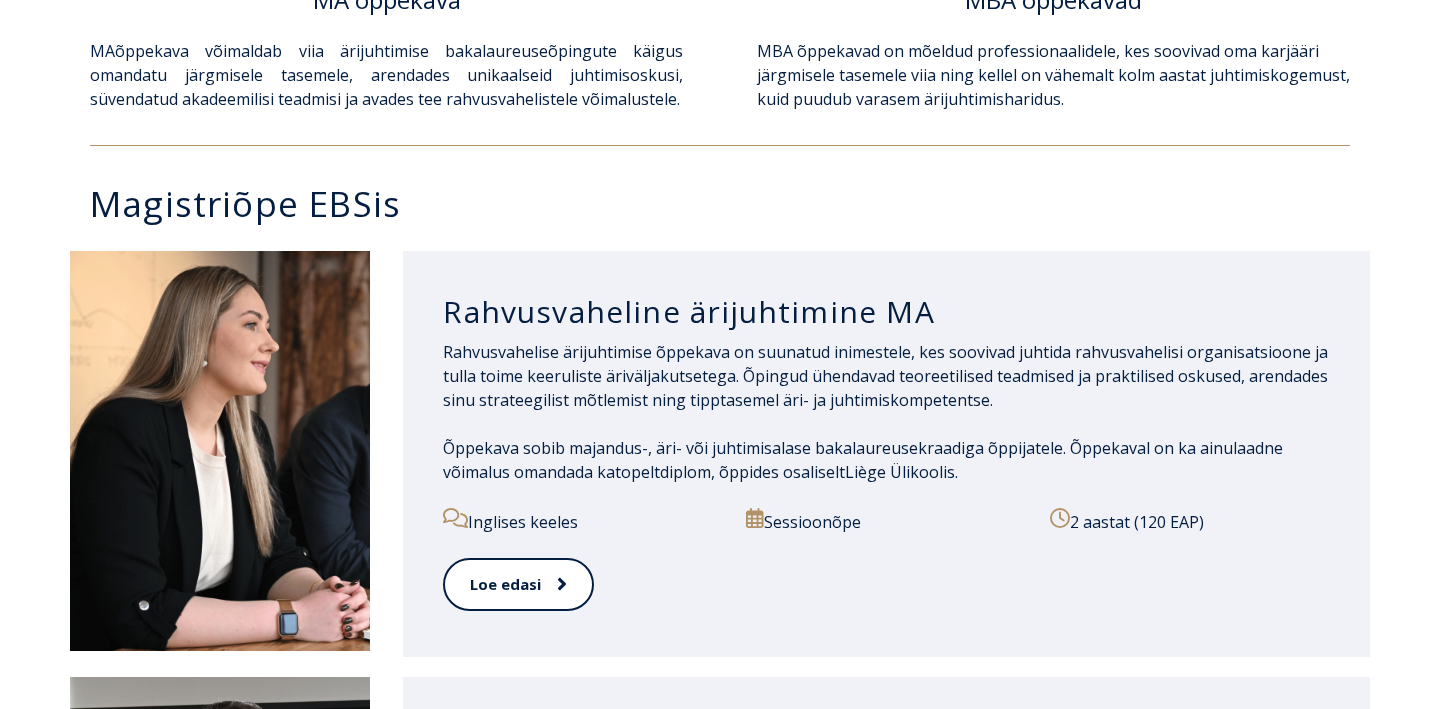 click on "Rahvusvahelise ärijuhtimise õppekava on suunatud inimestele, kes soovivad juhtida rahvusvahelisi organisatsioone ja tulla toime keeruliste äriväljakutsetega. Õpingud ühendavad teoreetilised teadmised ja praktilised oskused, arendades sinu strateegilist mõtlemist ning tipptasemel äri- ja juhtimiskompetentse. Õppekava sobib majandus-, äri- või juhtimisalase bakalaureusekraadiga õppijatele.   Õppekaval on ka ainulaadne võimalus omandada ka  topeltdiplom , õppides osaliselt  Liège Ülikoolis ." at bounding box center (886, 412) 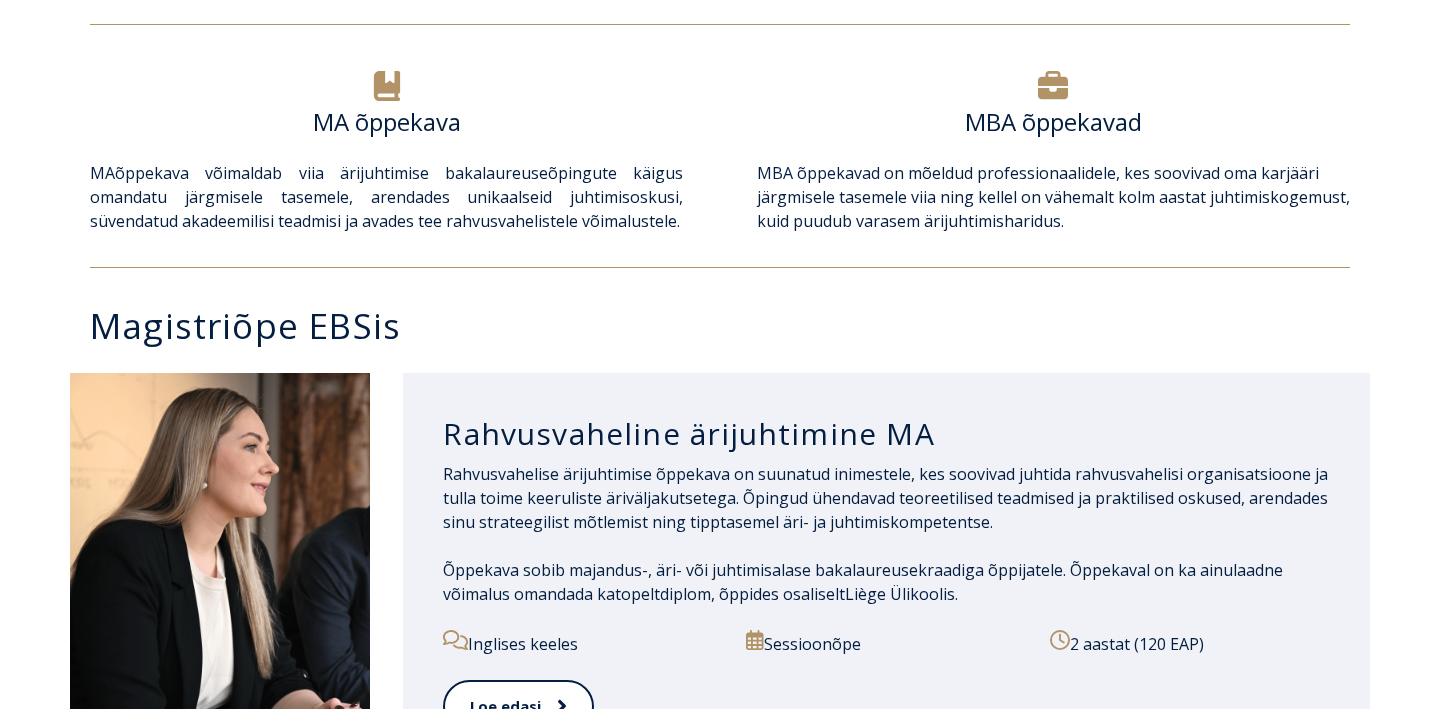 scroll, scrollTop: 854, scrollLeft: 0, axis: vertical 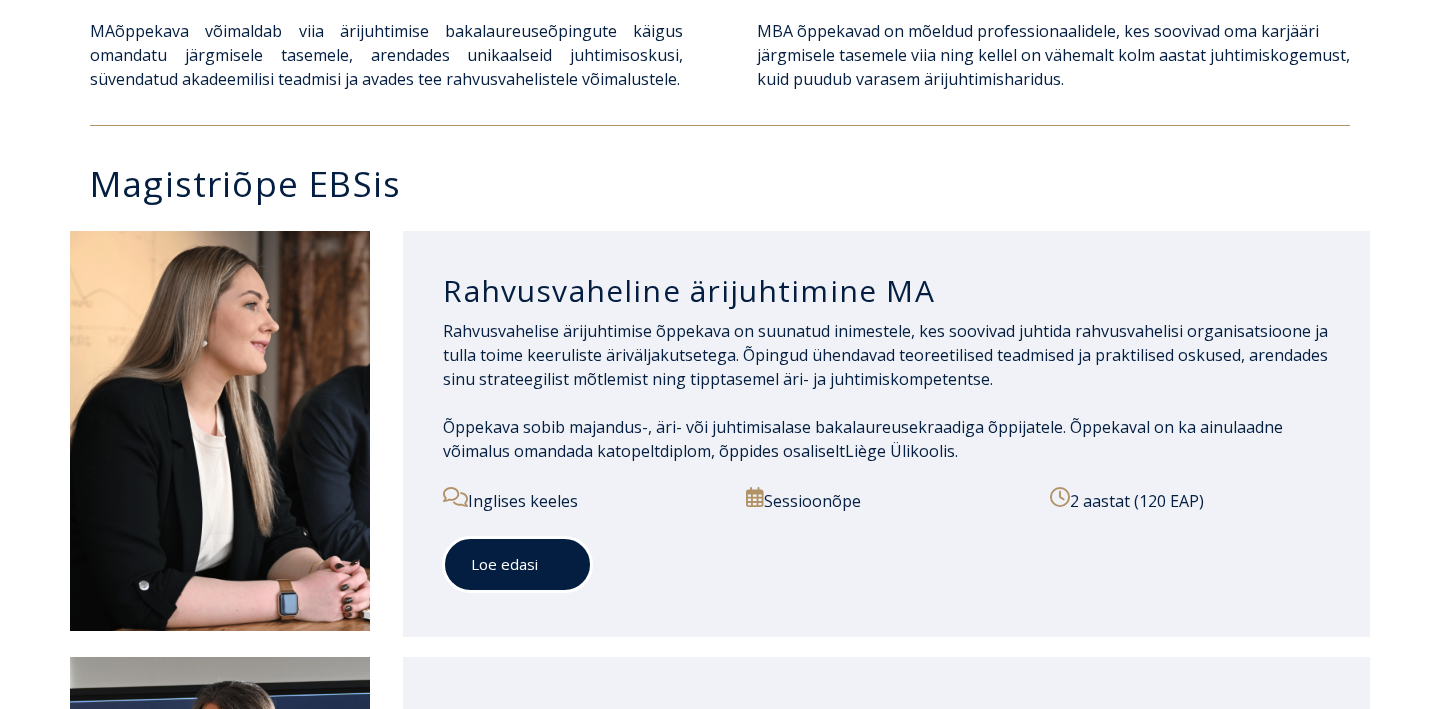 click on "Loe edasi" at bounding box center [517, 564] 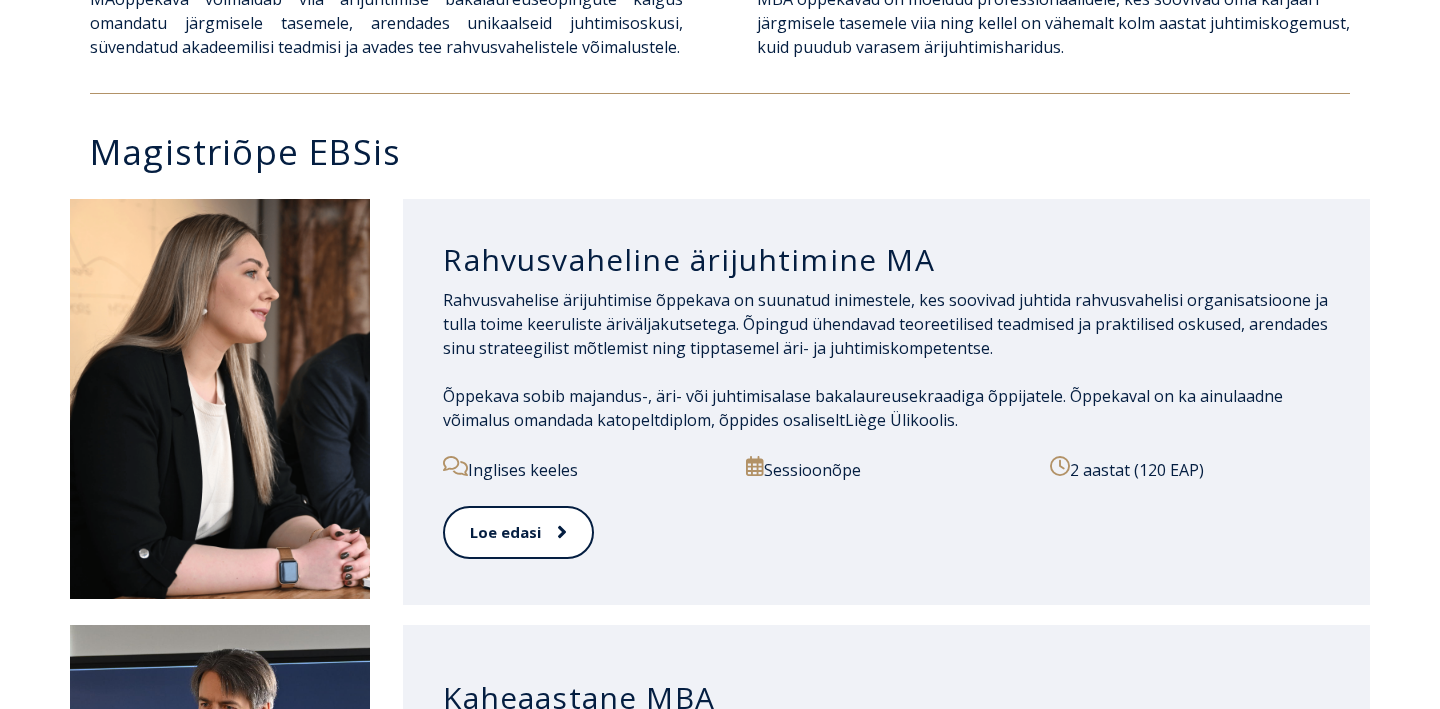 scroll, scrollTop: 870, scrollLeft: 0, axis: vertical 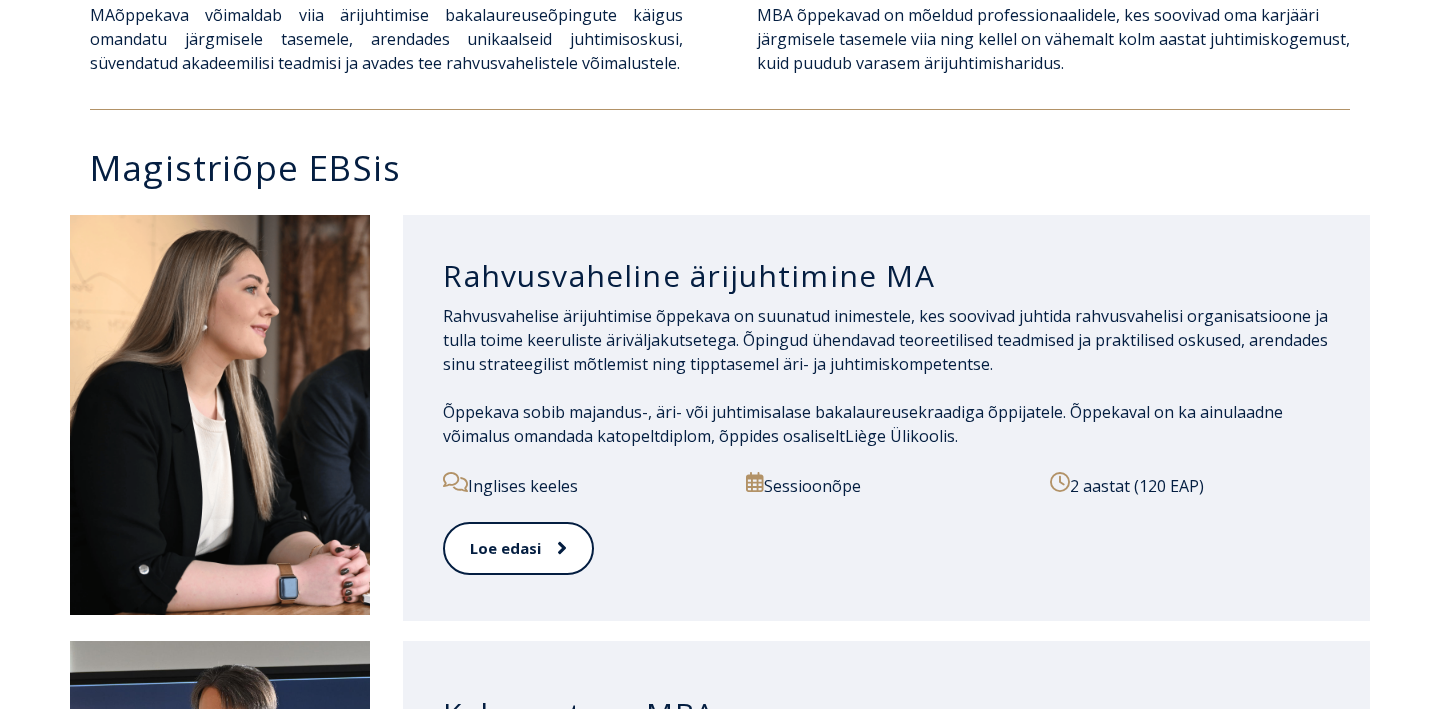 click on "Rahvusvaheline ärijuhtimine MA" at bounding box center [886, 271] 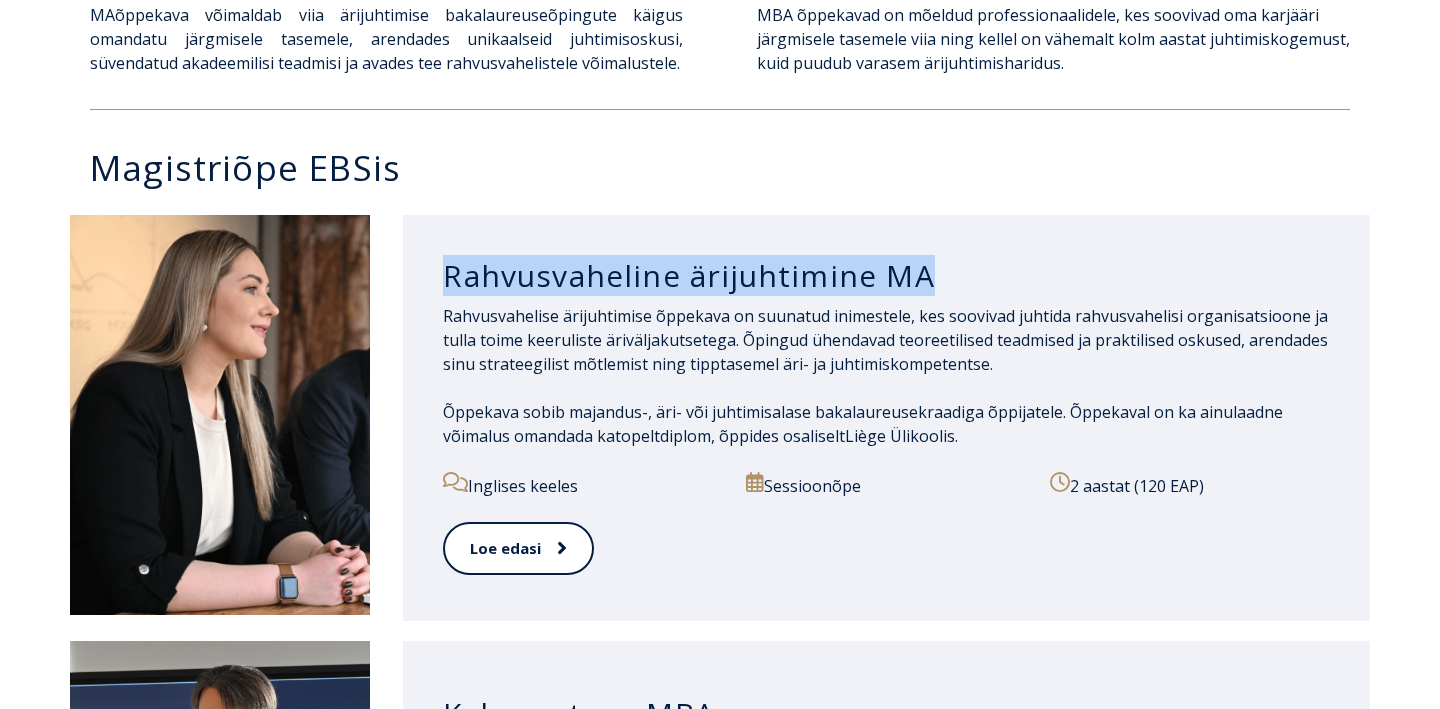 click on "Rahvusvaheline ärijuhtimine MA" at bounding box center [886, 276] 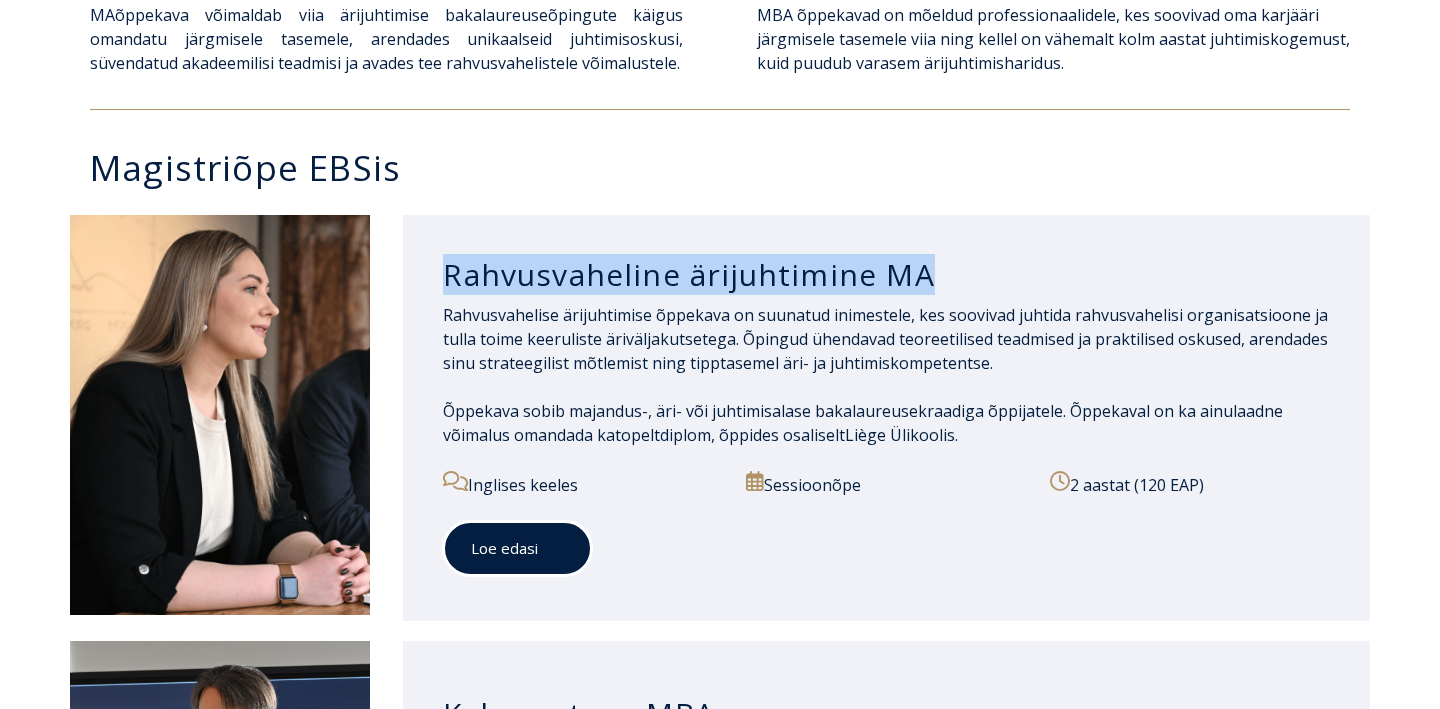 click on "Loe edasi" at bounding box center (517, 548) 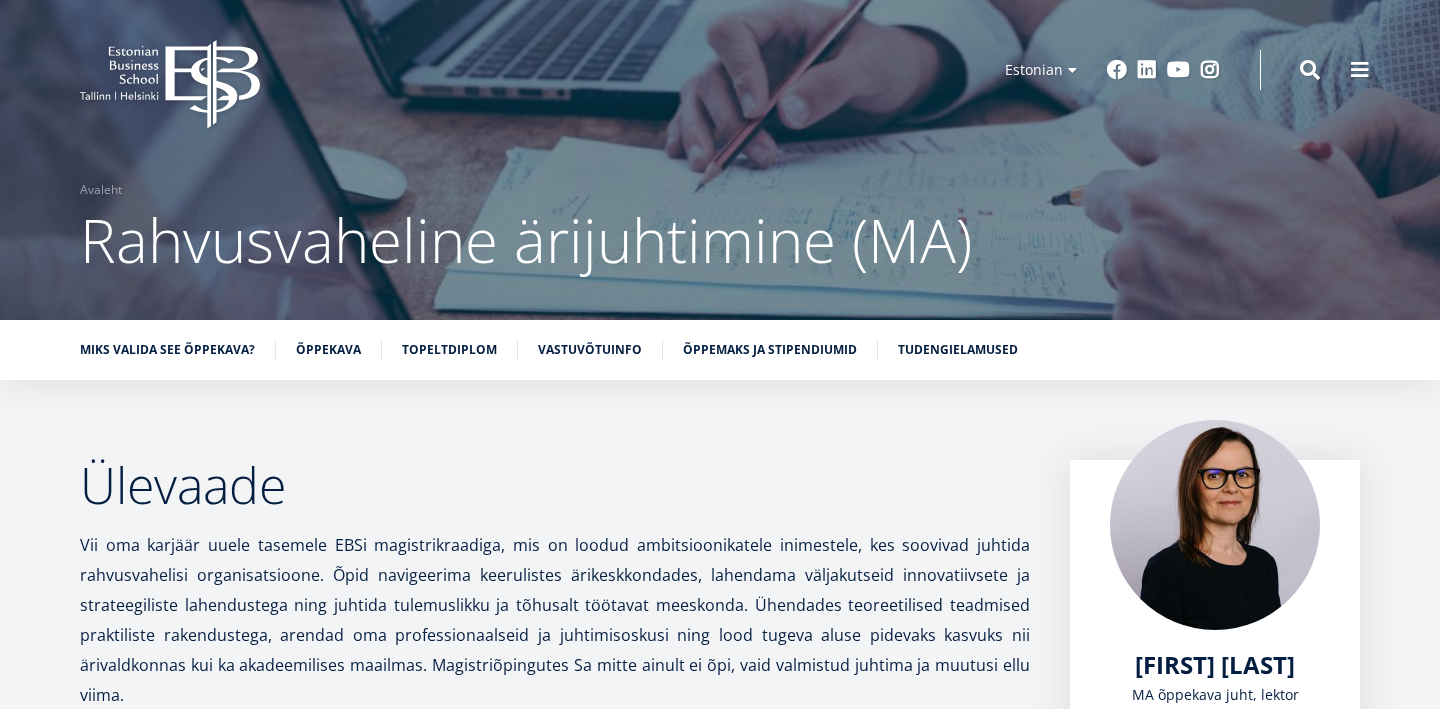 scroll, scrollTop: 0, scrollLeft: 0, axis: both 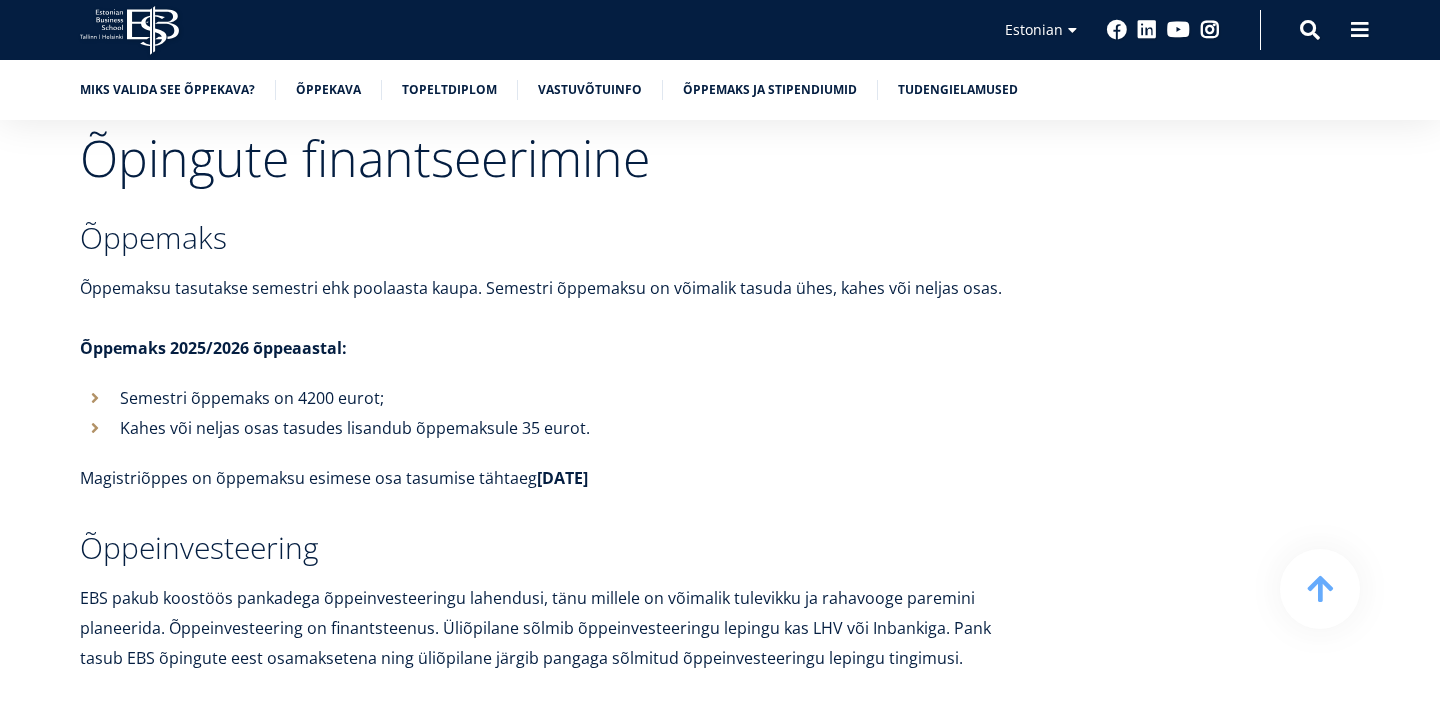 click on "Semestri õppemaks on 4200 eurot;" at bounding box center (575, 398) 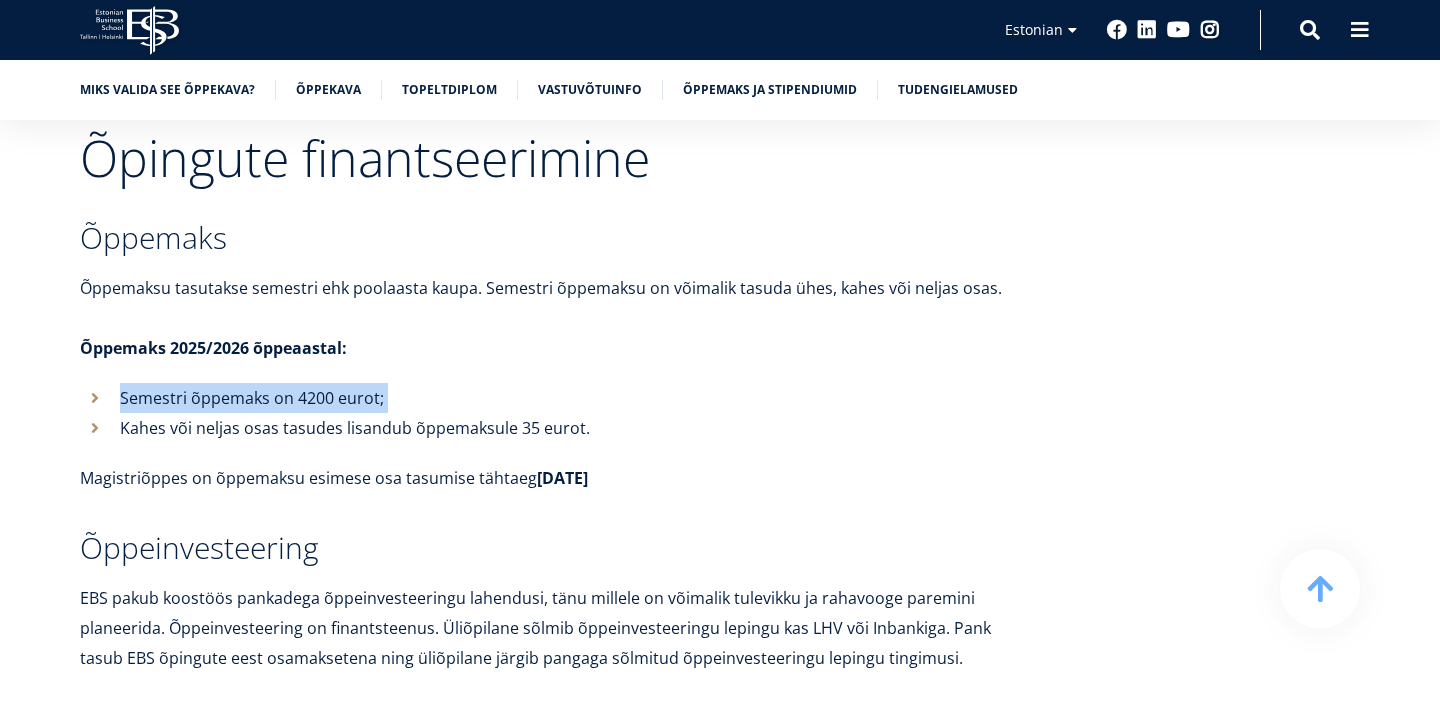 click on "Semestri õppemaks on 4200 eurot;" at bounding box center (575, 398) 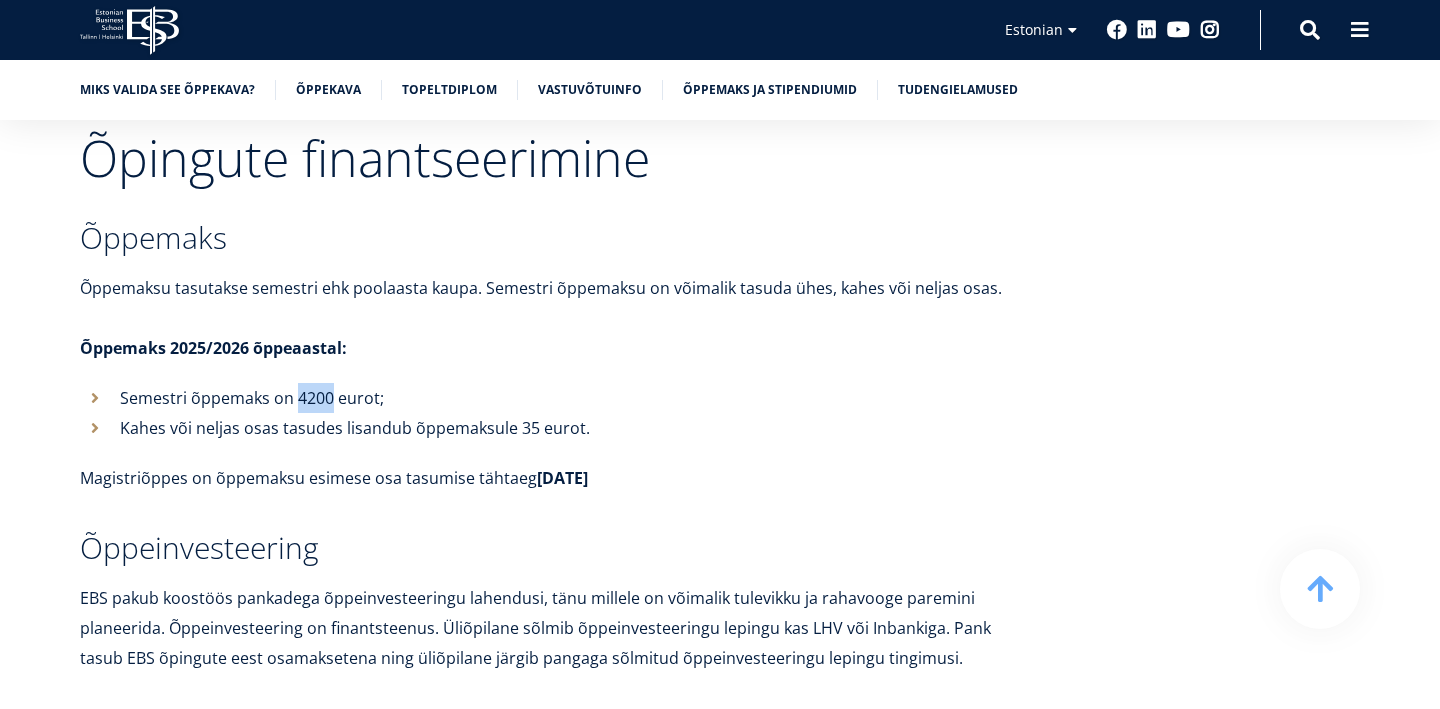 click on "Semestri õppemaks on 4200 eurot;" at bounding box center (575, 398) 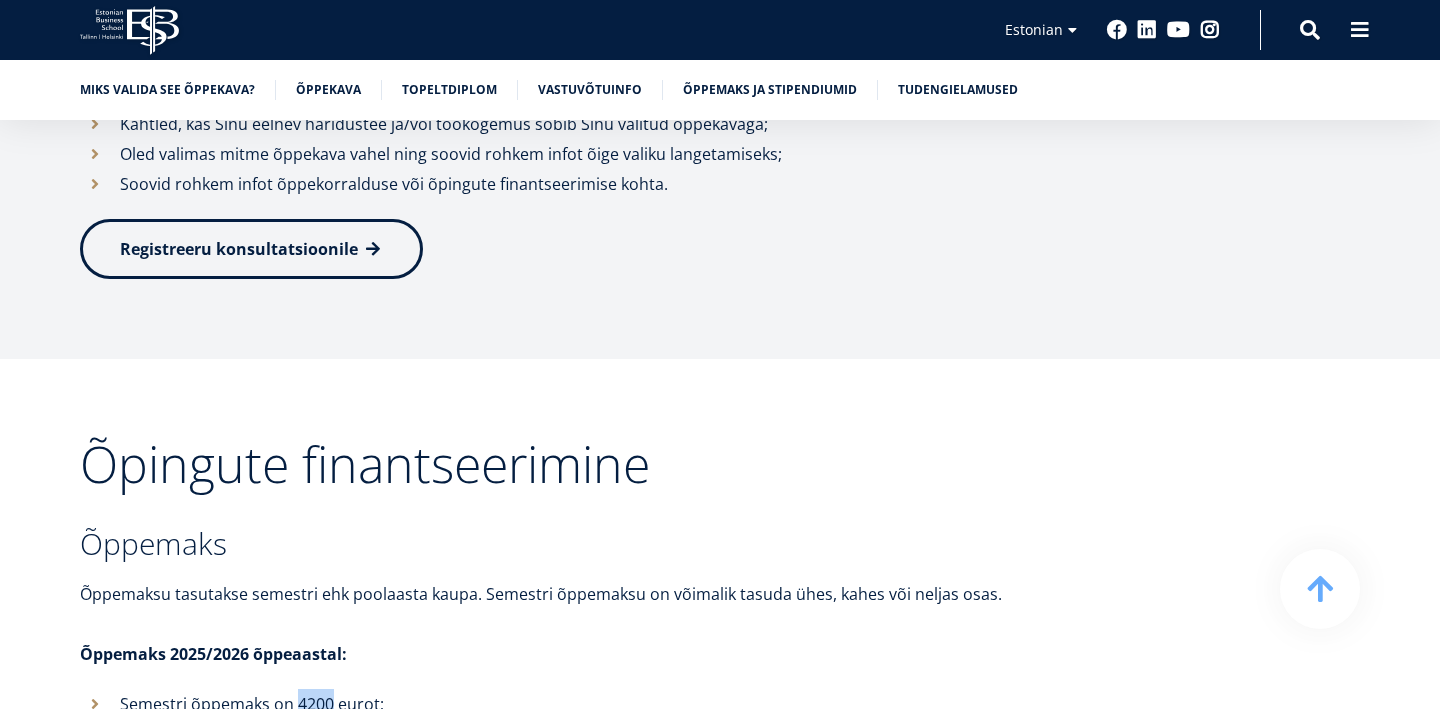 scroll, scrollTop: 6325, scrollLeft: 0, axis: vertical 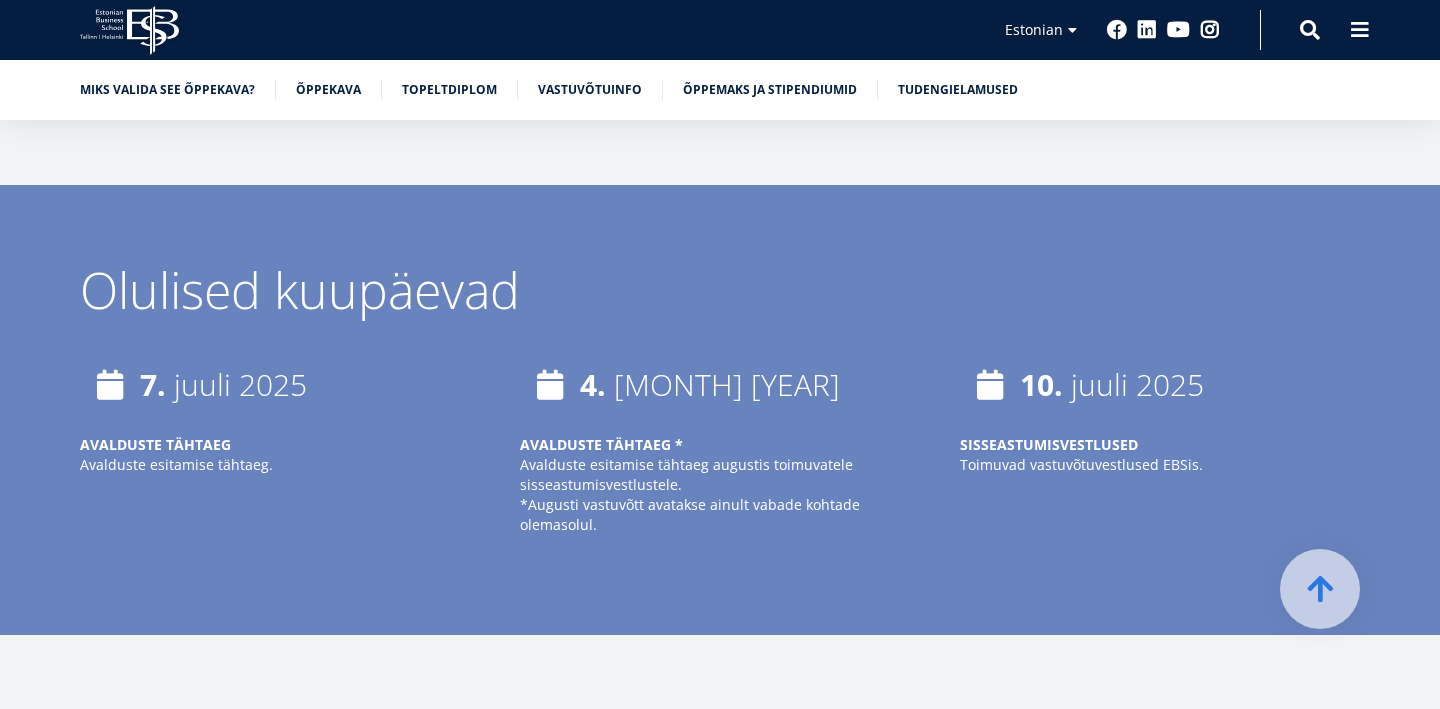 click on "AVALDUSTE TÄHTAEG *" at bounding box center [155, 444] 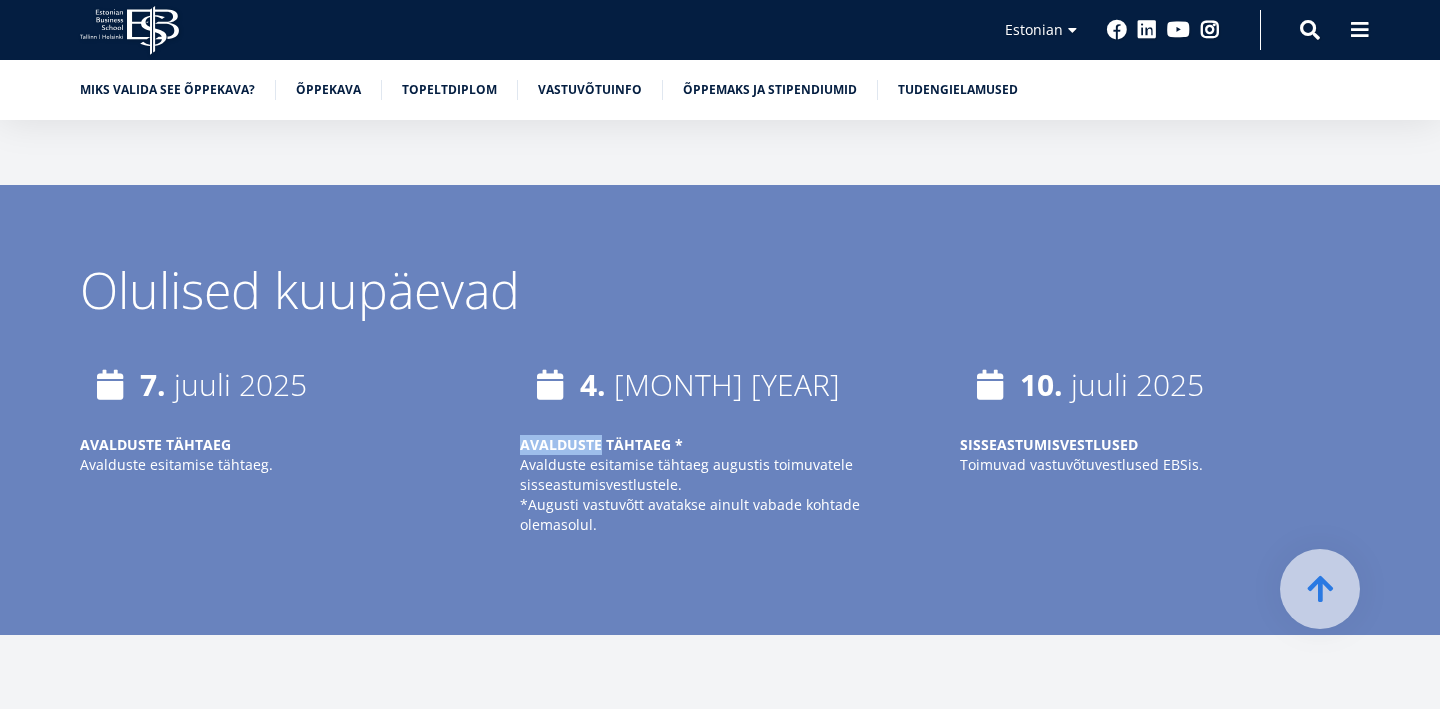 click on "AVALDUSTE TÄHTAEG *" at bounding box center (155, 444) 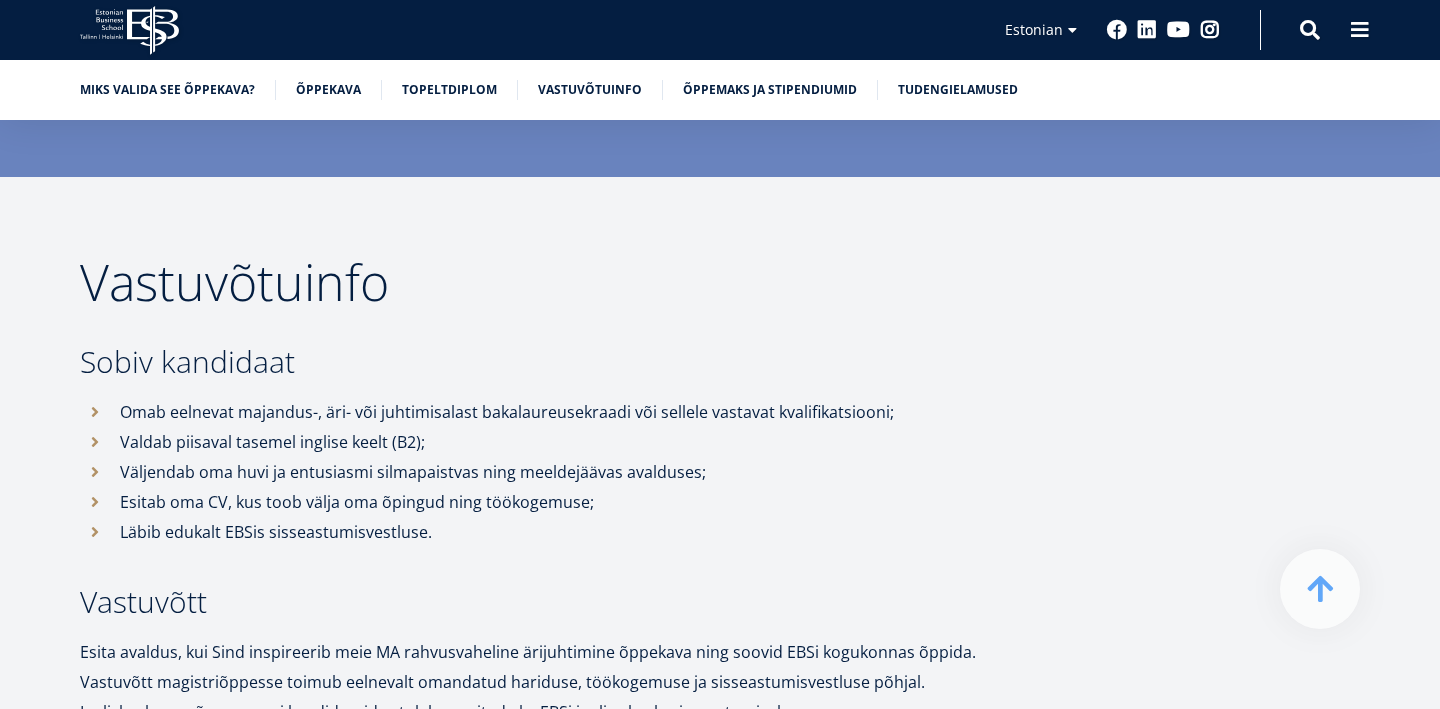 scroll, scrollTop: 5253, scrollLeft: 0, axis: vertical 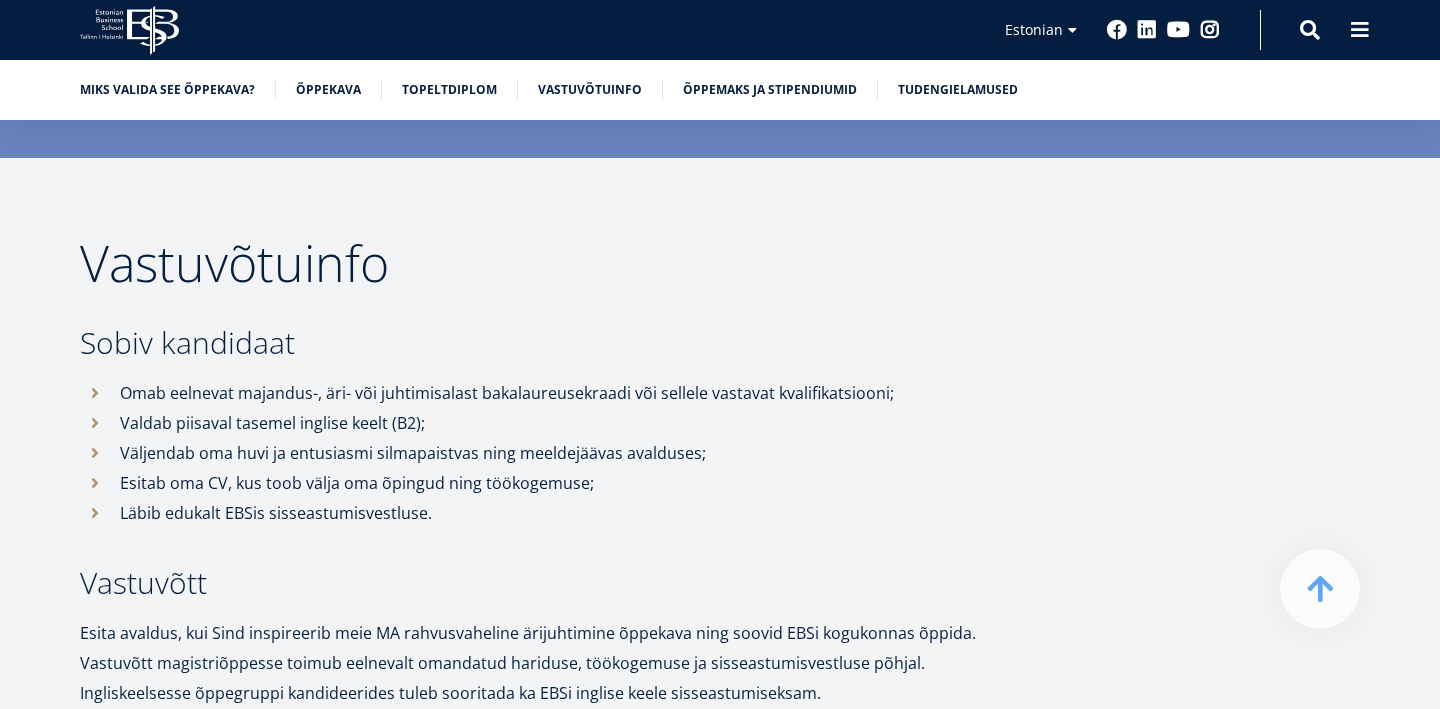 click on "Omab eelnevat majandus-, äri- või juhtimisalast bakalaureusekraadi või sellele vastavat kvalifikatsiooni;" at bounding box center (575, 393) 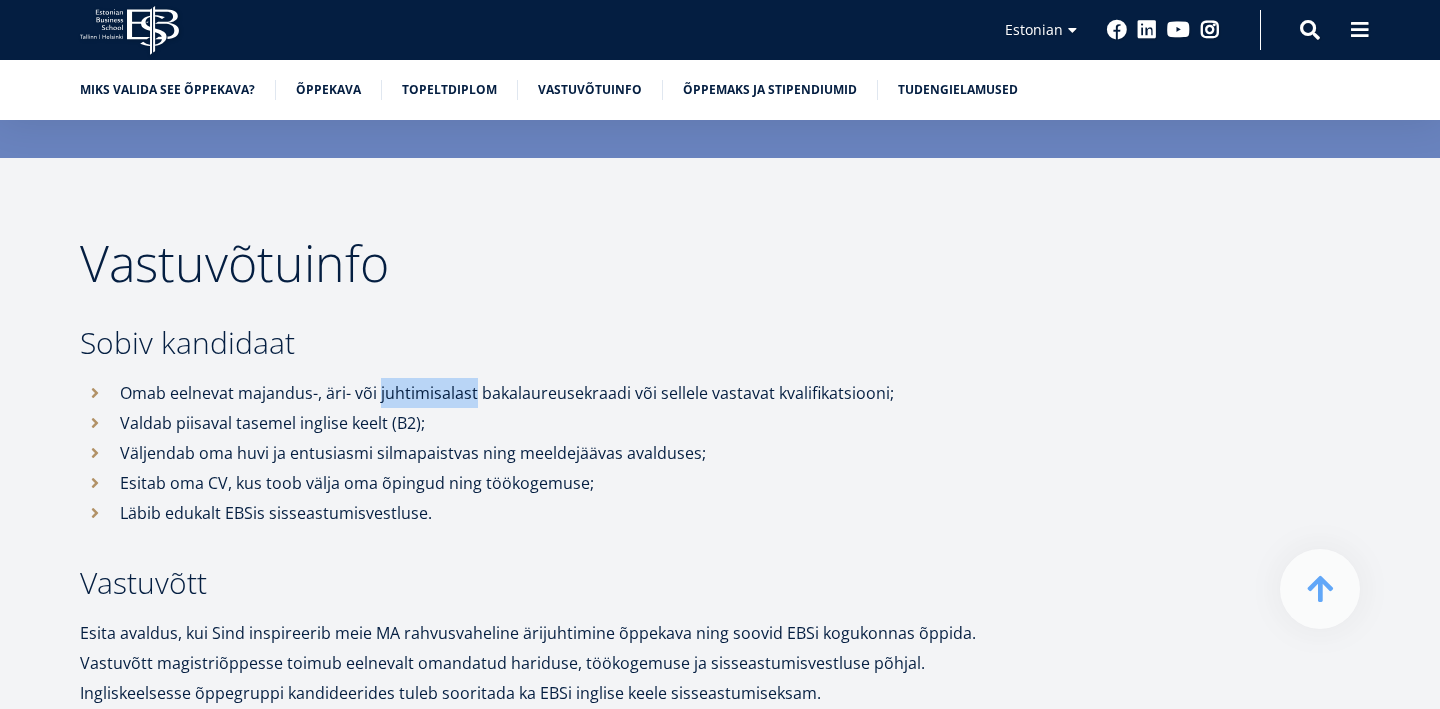 click on "Omab eelnevat majandus-, äri- või juhtimisalast bakalaureusekraadi või sellele vastavat kvalifikatsiooni;" at bounding box center (575, 393) 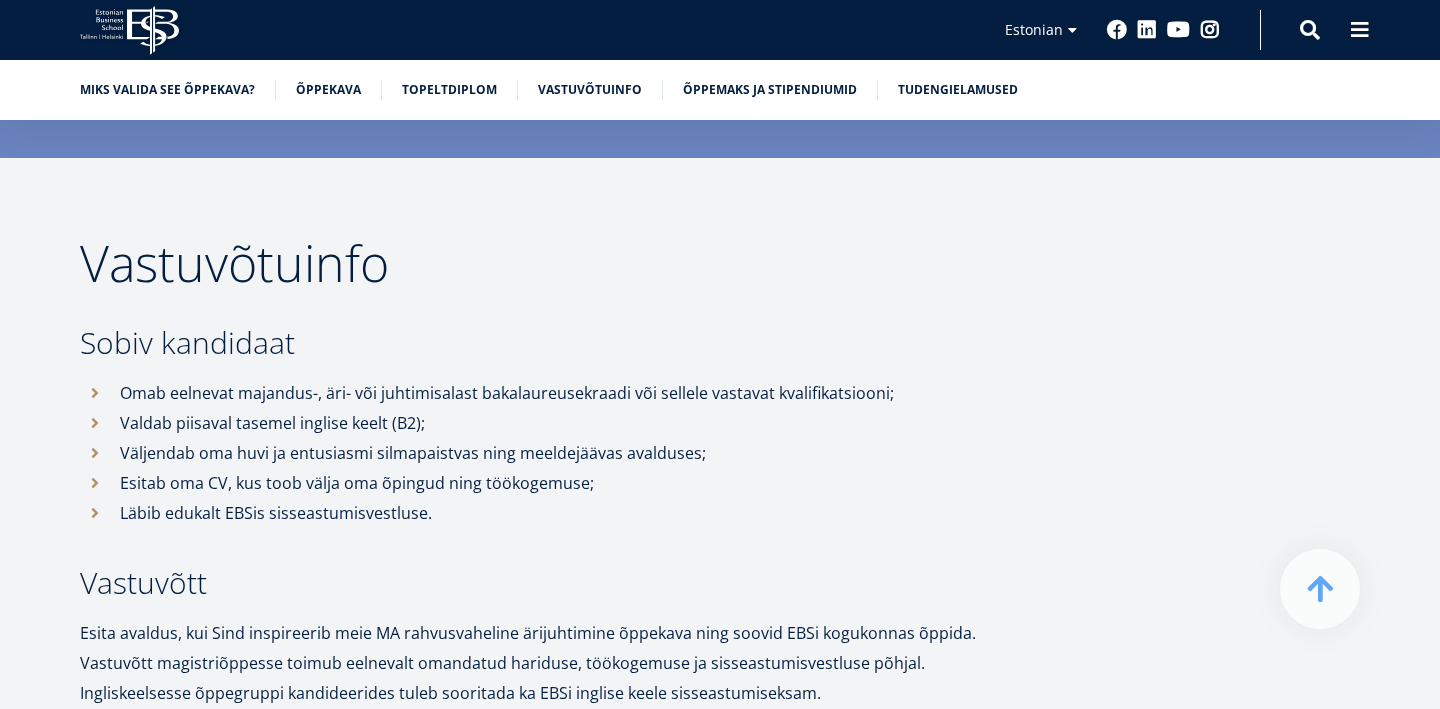 click on "Valdab piisaval tasemel inglise keelt (B2);" at bounding box center (575, 393) 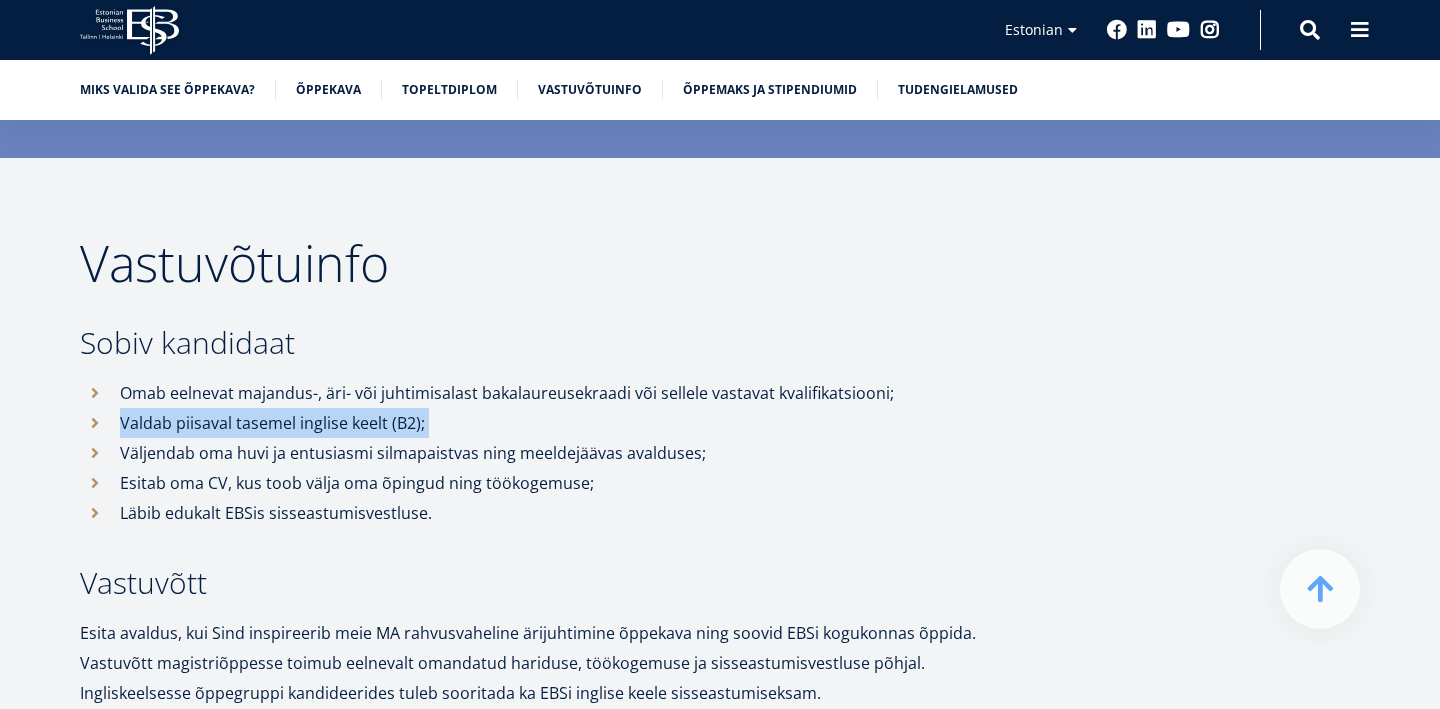 click on "Väljendab oma huvi ja entusiasmi silmapaistvas ning meeldejäävas avalduses;" at bounding box center [575, 393] 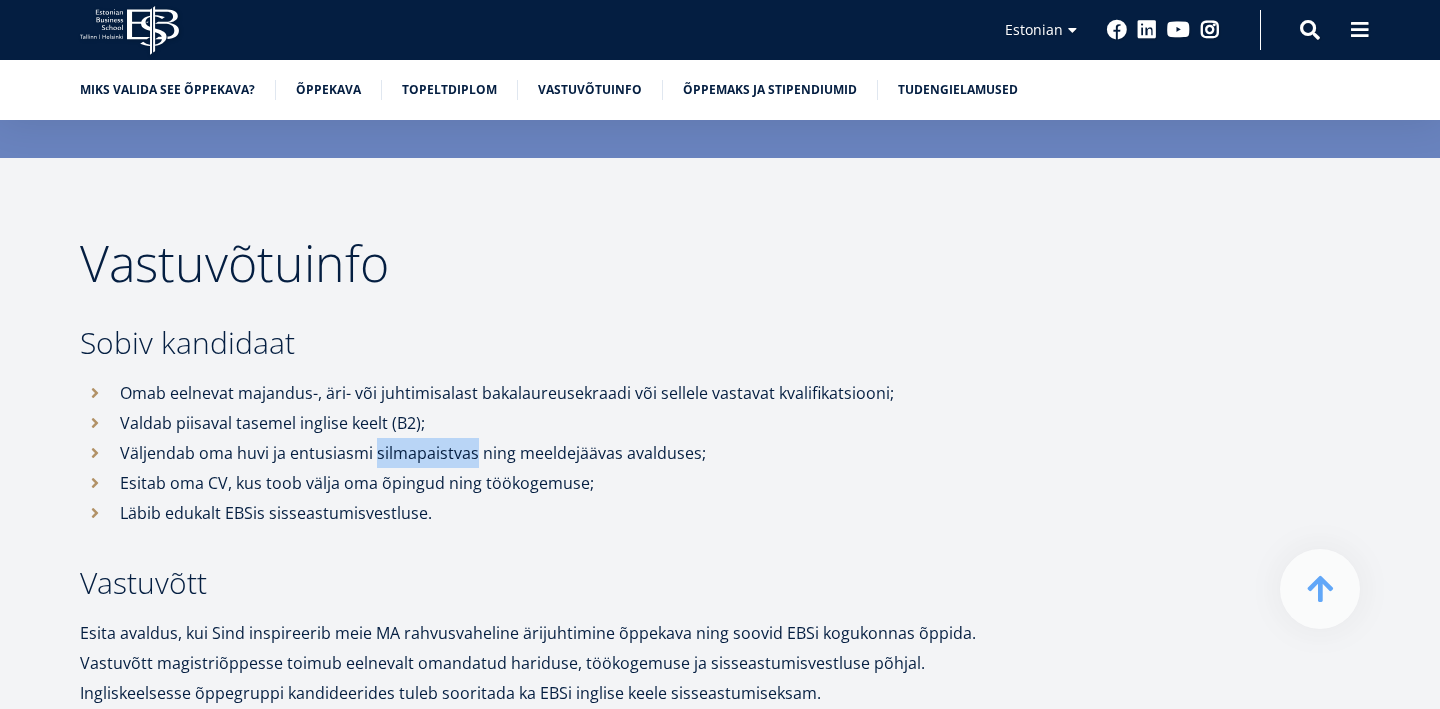 click on "Väljendab oma huvi ja entusiasmi silmapaistvas ning meeldejäävas avalduses;" at bounding box center [575, 393] 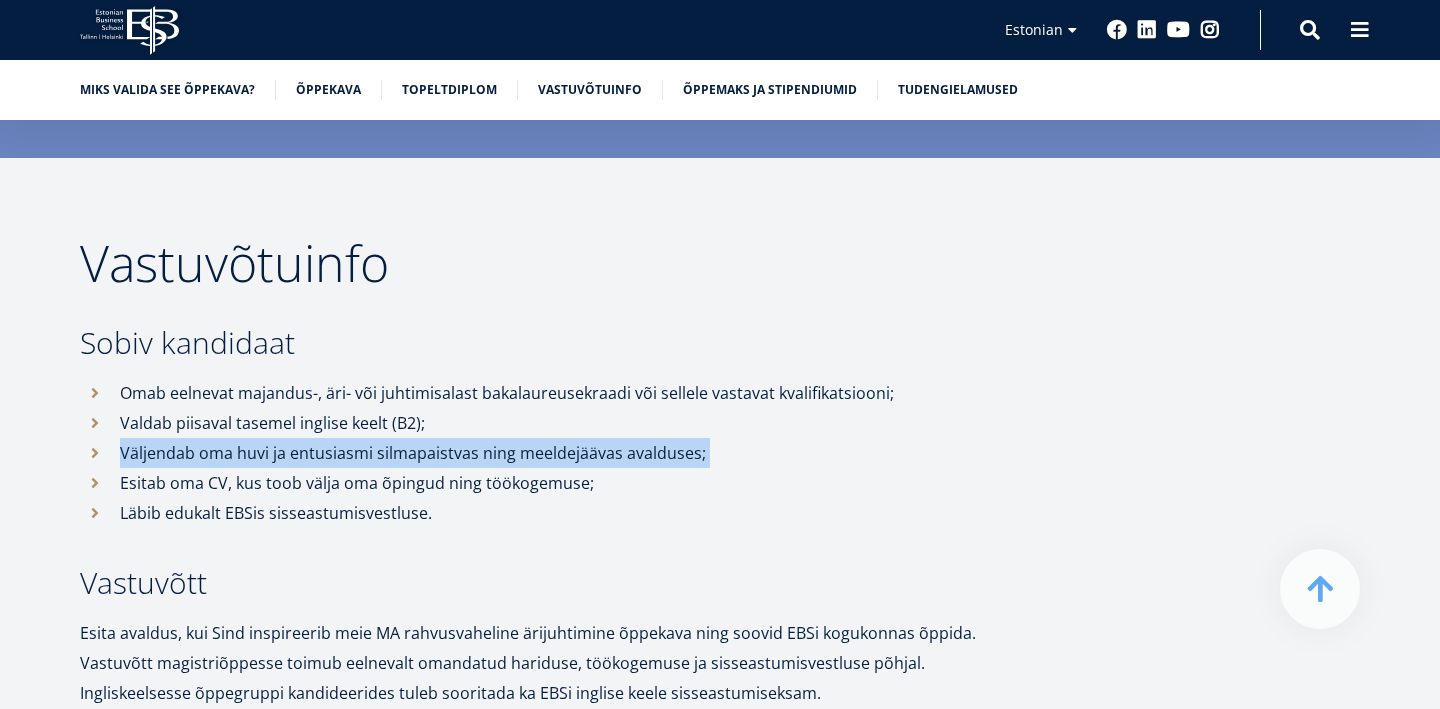 click on "Esitab oma CV, kus toob välja oma õpingud ning töökogemuse;" at bounding box center [575, 393] 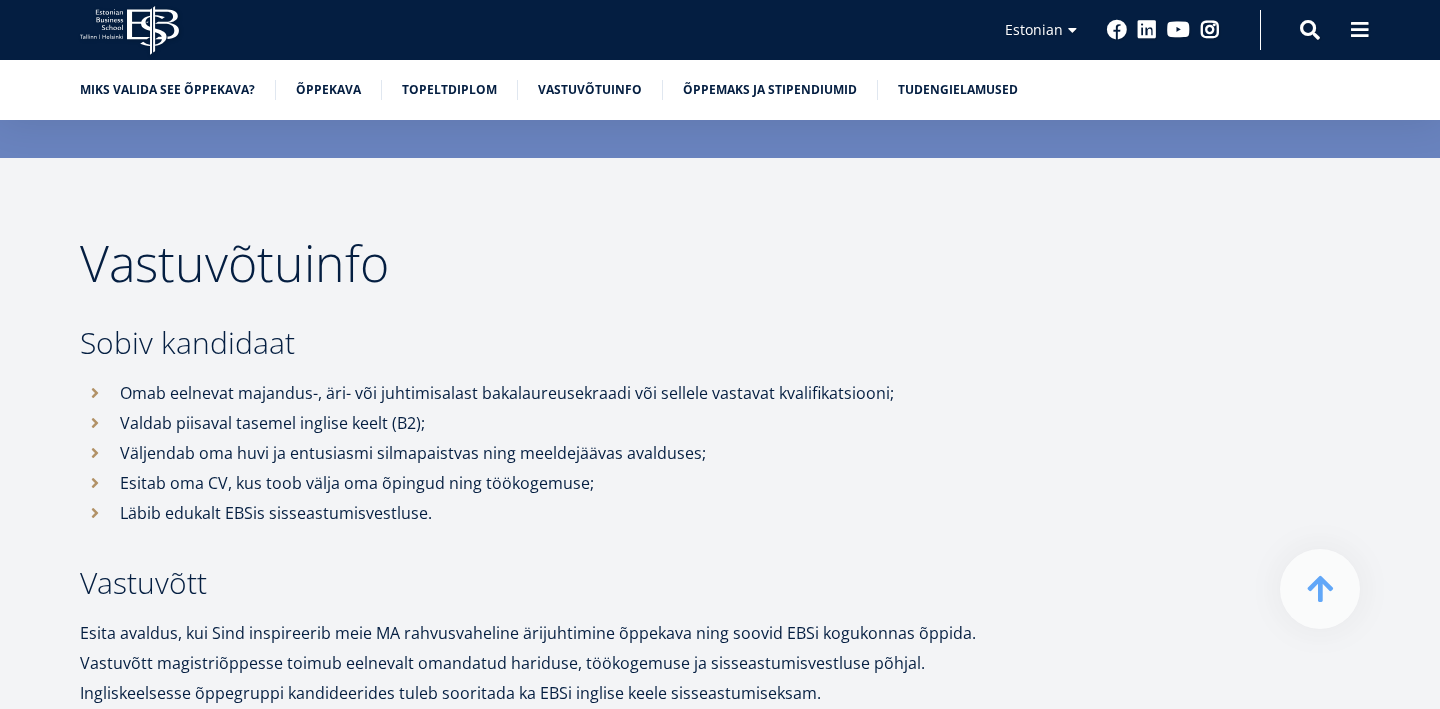 click on "Esitab oma CV, kus toob välja oma õpingud ning töökogemuse;" at bounding box center [575, 393] 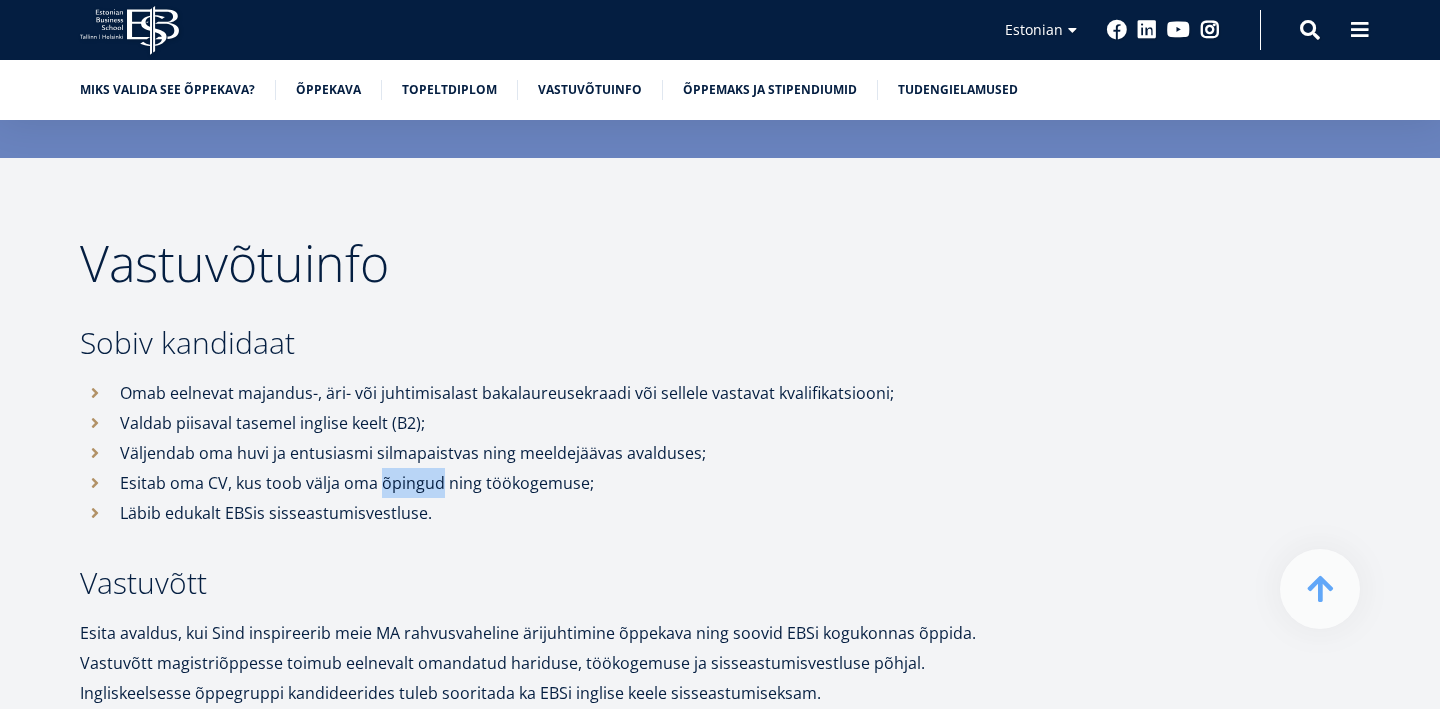 click on "Esitab oma CV, kus toob välja oma õpingud ning töökogemuse;" at bounding box center (575, 393) 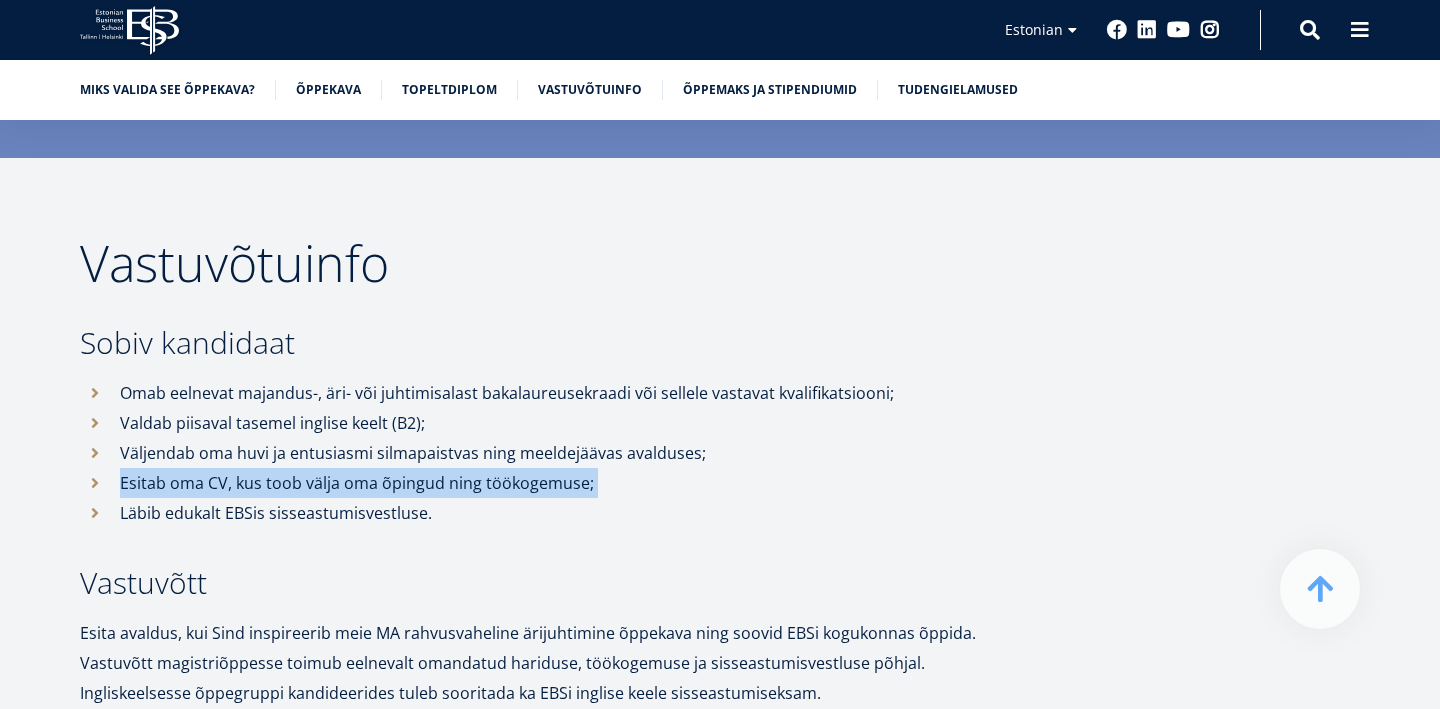 click on "Vastuvõtuinfo
Sobiv kandidaat
Omab eelnevat majandus-, äri- või juhtimisalast bakalaureusekraadi või sellele vastavat kvalifikatsiooni;
Valdab piisaval tasemel inglise keelt (B2);
Väljendab oma huvi ja entusiasmi silmapaistvas ning meeldejäävas avalduses;
Esitab oma CV, kus toob välja oma õpingud ning töökogemuse;
Läbib edukalt EBSis sisseastumisvestluse.
Vastuvõtt
Esita avaldus, kui Sind inspireerib meie MA rahvusvaheline ärijuhtimine õppekava ning soovid EBSi kogukonnas õppida.
Vastuvõtt magistriõppesse toimub eelnevalt omandatud hariduse, töökogemuse ja sisseastumisvestluse põhjal. Ingliskeelsesse õppegruppi kandideerides tuleb sooritada ka EBSi inglise keele sisseastumiseksam.
Avalduse esitamine EBSi magistriõppesse  toimub läbi riikliku sisseastumise infosüsteemi  SAIS.ee
Rohkem infot vastuvõtu, sisseastumisvestluse ja -eksamite kohta:" at bounding box center (555, 853) 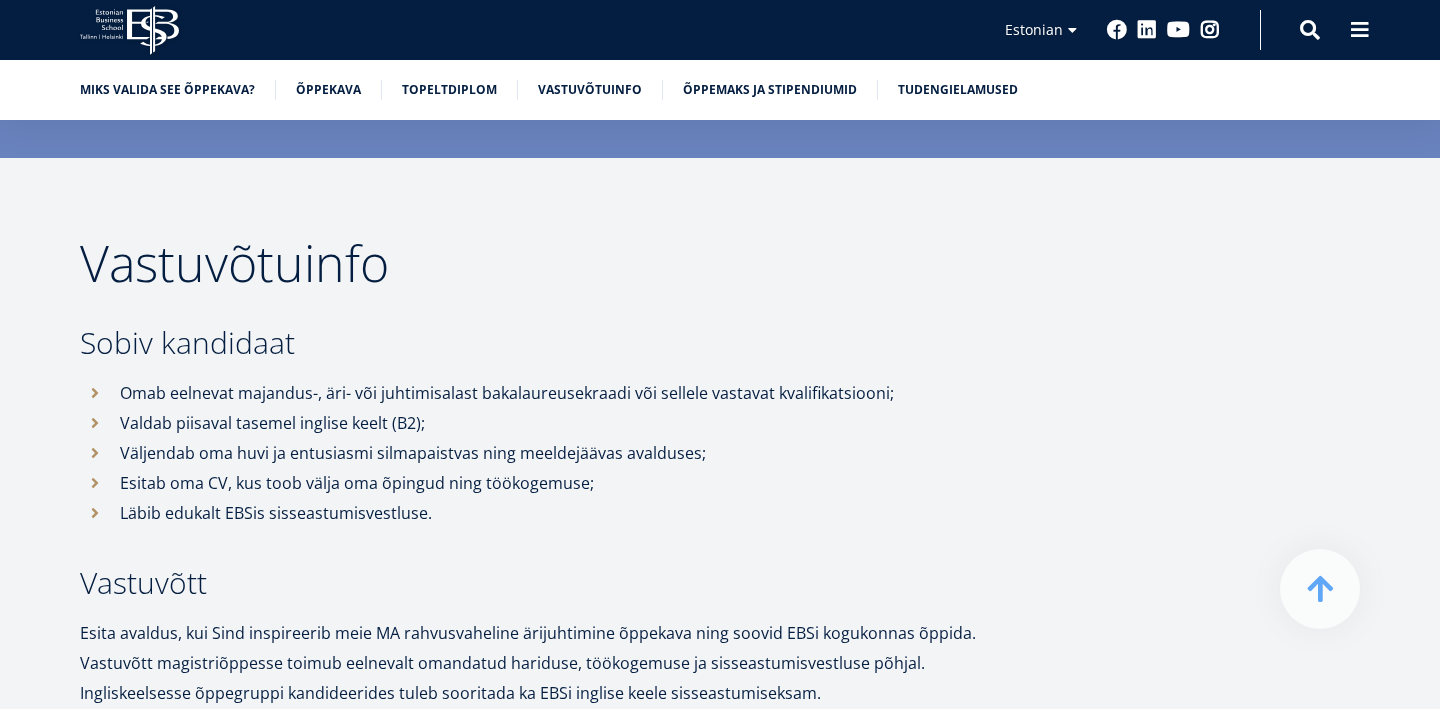 click on "Vastuvõtuinfo
Sobiv kandidaat
Omab eelnevat majandus-, äri- või juhtimisalast bakalaureusekraadi või sellele vastavat kvalifikatsiooni;
Valdab piisaval tasemel inglise keelt (B2);
Väljendab oma huvi ja entusiasmi silmapaistvas ning meeldejäävas avalduses;
Esitab oma CV, kus toob välja oma õpingud ning töökogemuse;
Läbib edukalt EBSis sisseastumisvestluse.
Vastuvõtt
Esita avaldus, kui Sind inspireerib meie MA rahvusvaheline ärijuhtimine õppekava ning soovid EBSi kogukonnas õppida.
Vastuvõtt magistriõppesse toimub eelnevalt omandatud hariduse, töökogemuse ja sisseastumisvestluse põhjal. Ingliskeelsesse õppegruppi kandideerides tuleb sooritada ka EBSi inglise keele sisseastumiseksam.
Avalduse esitamine EBSi magistriõppesse  toimub läbi riikliku sisseastumise infosüsteemi  SAIS.ee
Rohkem infot vastuvõtu, sisseastumisvestluse ja -eksamite kohta:" at bounding box center (555, 853) 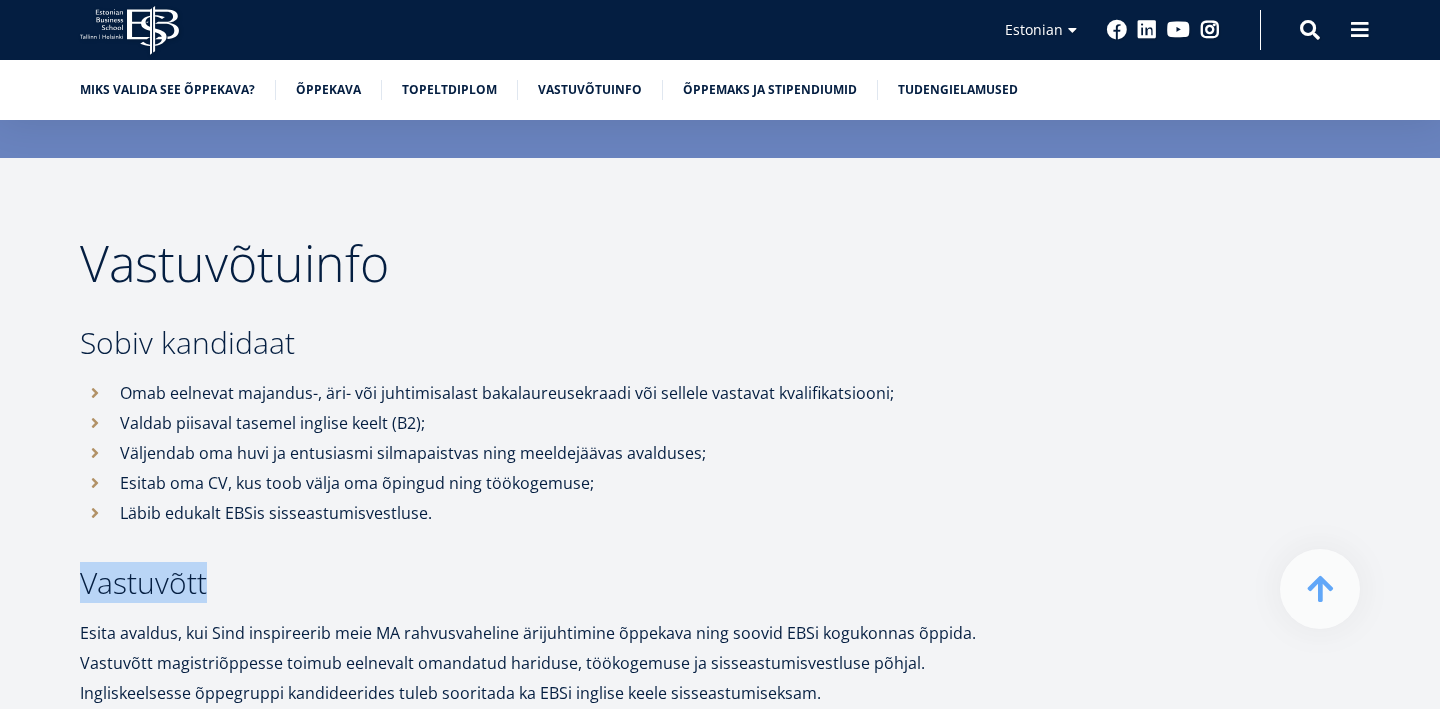 click on "Vastuvõtuinfo
Sobiv kandidaat
Omab eelnevat majandus-, äri- või juhtimisalast bakalaureusekraadi või sellele vastavat kvalifikatsiooni;
Valdab piisaval tasemel inglise keelt (B2);
Väljendab oma huvi ja entusiasmi silmapaistvas ning meeldejäävas avalduses;
Esitab oma CV, kus toob välja oma õpingud ning töökogemuse;
Läbib edukalt EBSis sisseastumisvestluse.
Vastuvõtt
Esita avaldus, kui Sind inspireerib meie MA rahvusvaheline ärijuhtimine õppekava ning soovid EBSi kogukonnas õppida.
Vastuvõtt magistriõppesse toimub eelnevalt omandatud hariduse, töökogemuse ja sisseastumisvestluse põhjal. Ingliskeelsesse õppegruppi kandideerides tuleb sooritada ka EBSi inglise keele sisseastumiseksam.
Avalduse esitamine EBSi magistriõppesse  toimub läbi riikliku sisseastumise infosüsteemi  SAIS.ee
Rohkem infot vastuvõtu, sisseastumisvestluse ja -eksamite kohta:" at bounding box center (555, 853) 